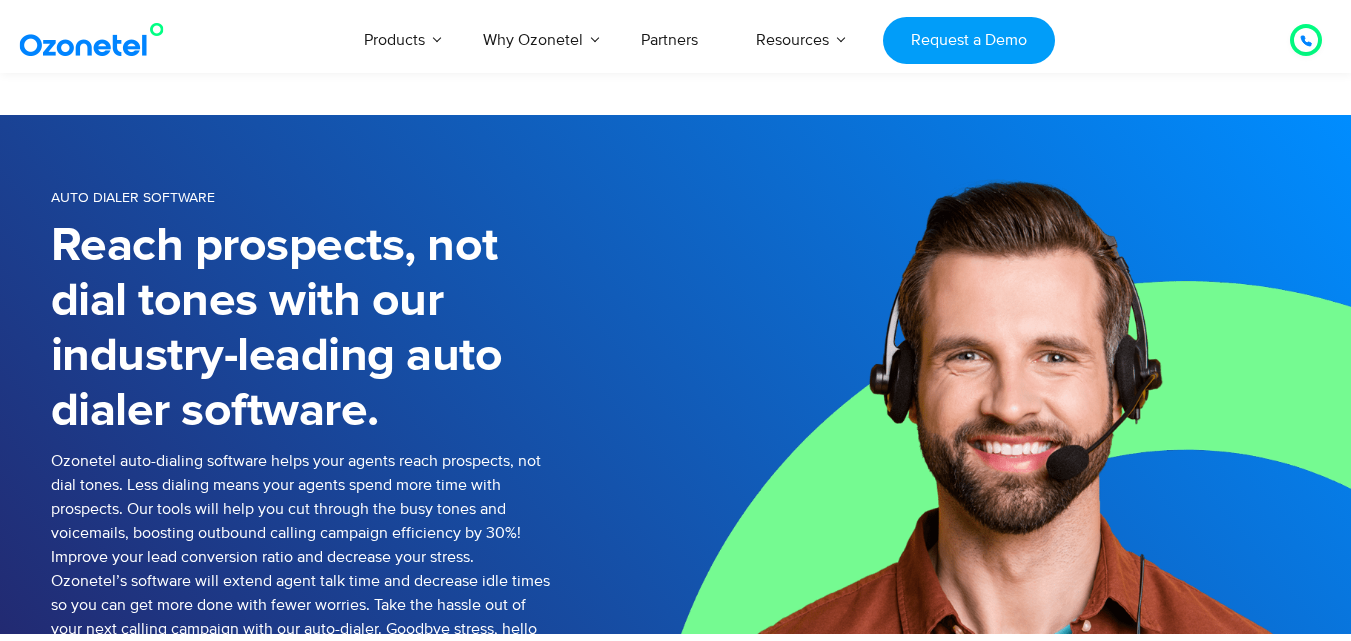 scroll, scrollTop: 6544, scrollLeft: 0, axis: vertical 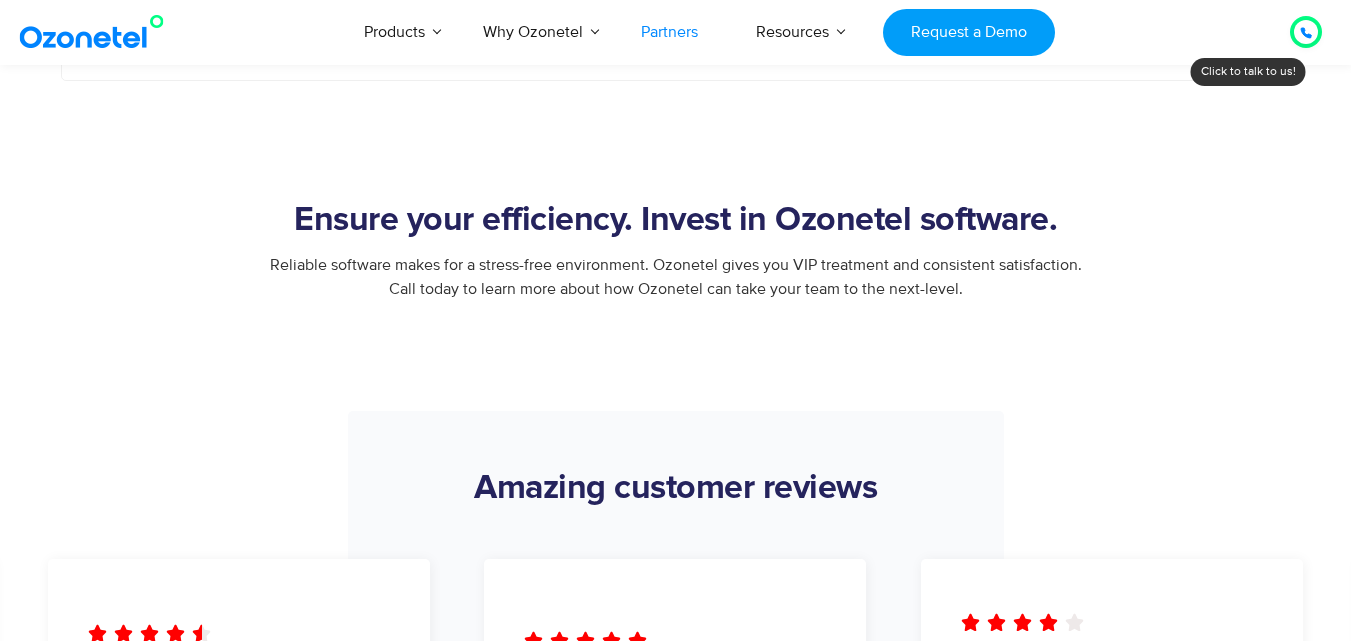 click on "Partners" at bounding box center (669, 32) 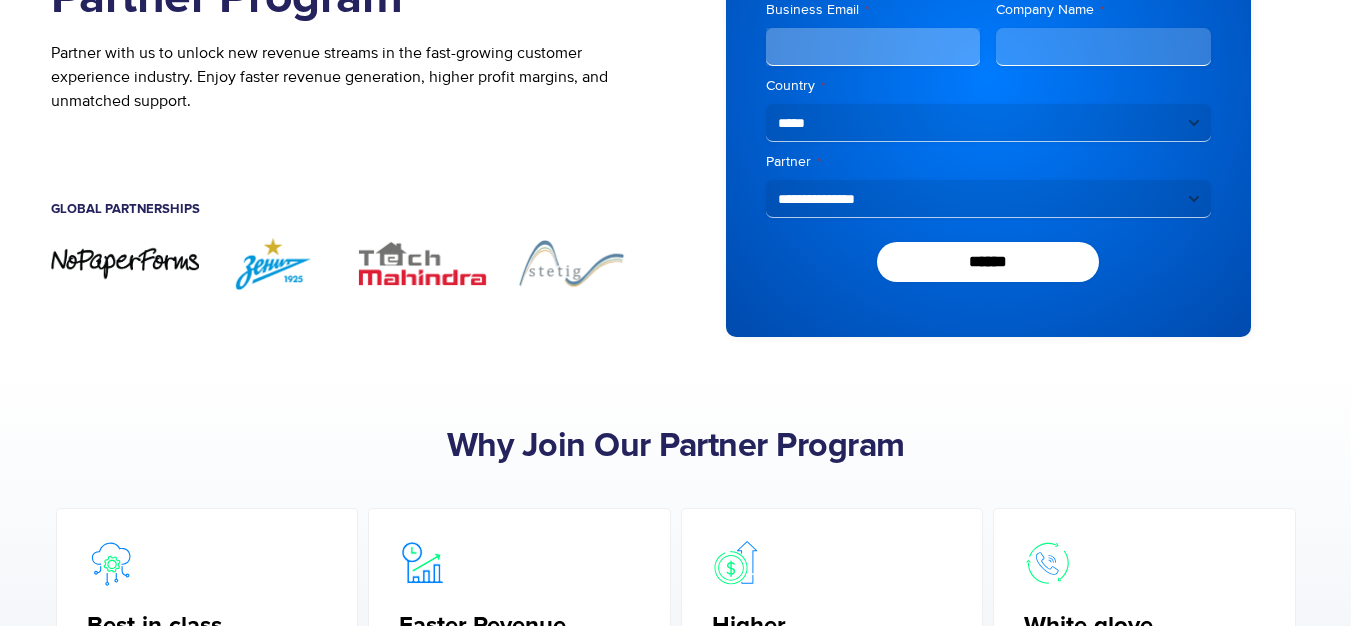 scroll, scrollTop: 318, scrollLeft: 0, axis: vertical 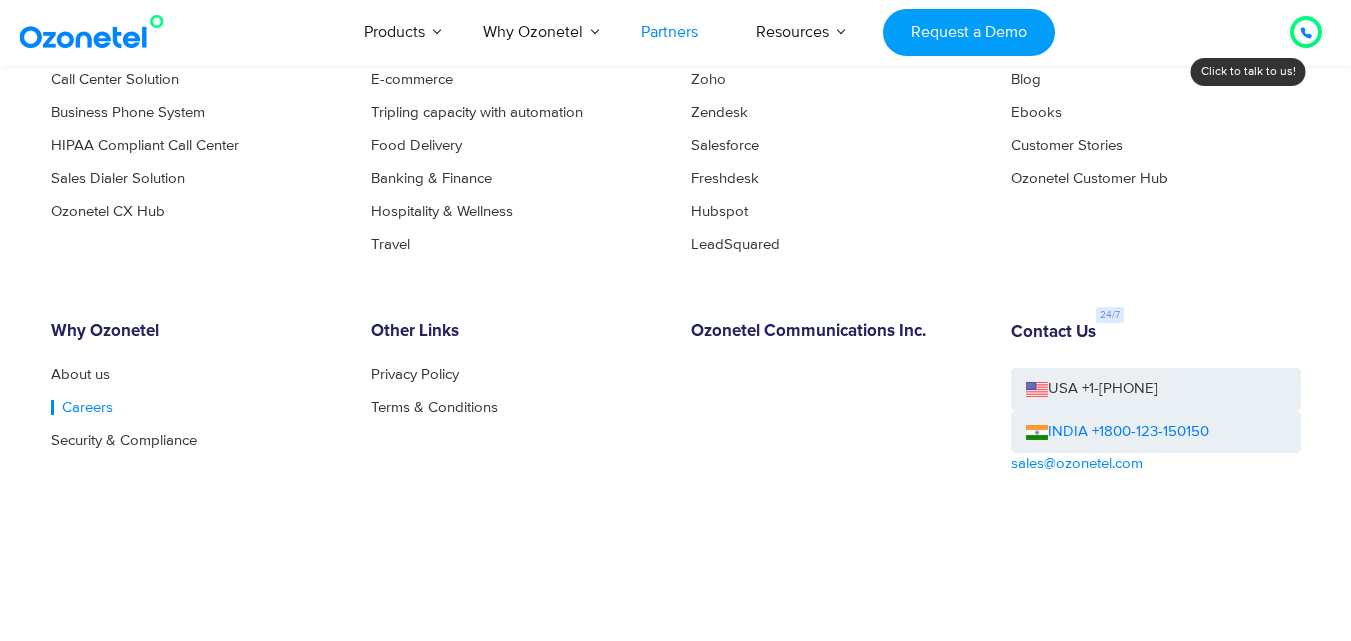 click on "Careers" at bounding box center [82, 407] 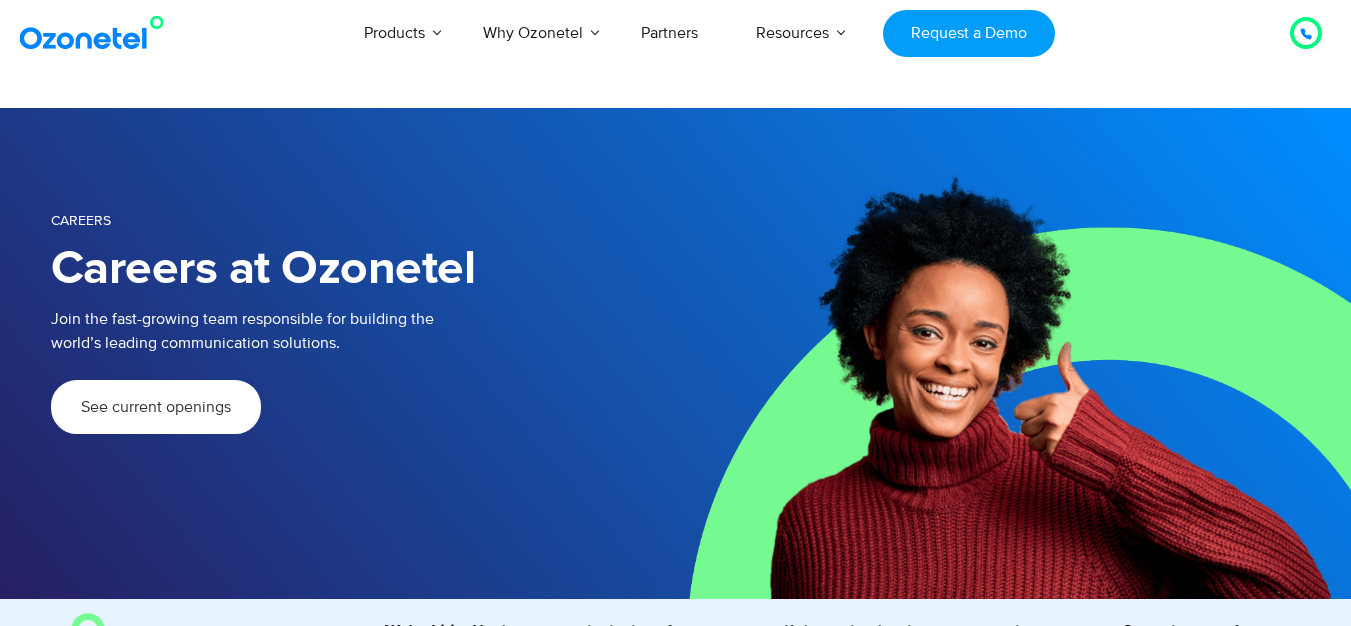 scroll, scrollTop: 2100, scrollLeft: 0, axis: vertical 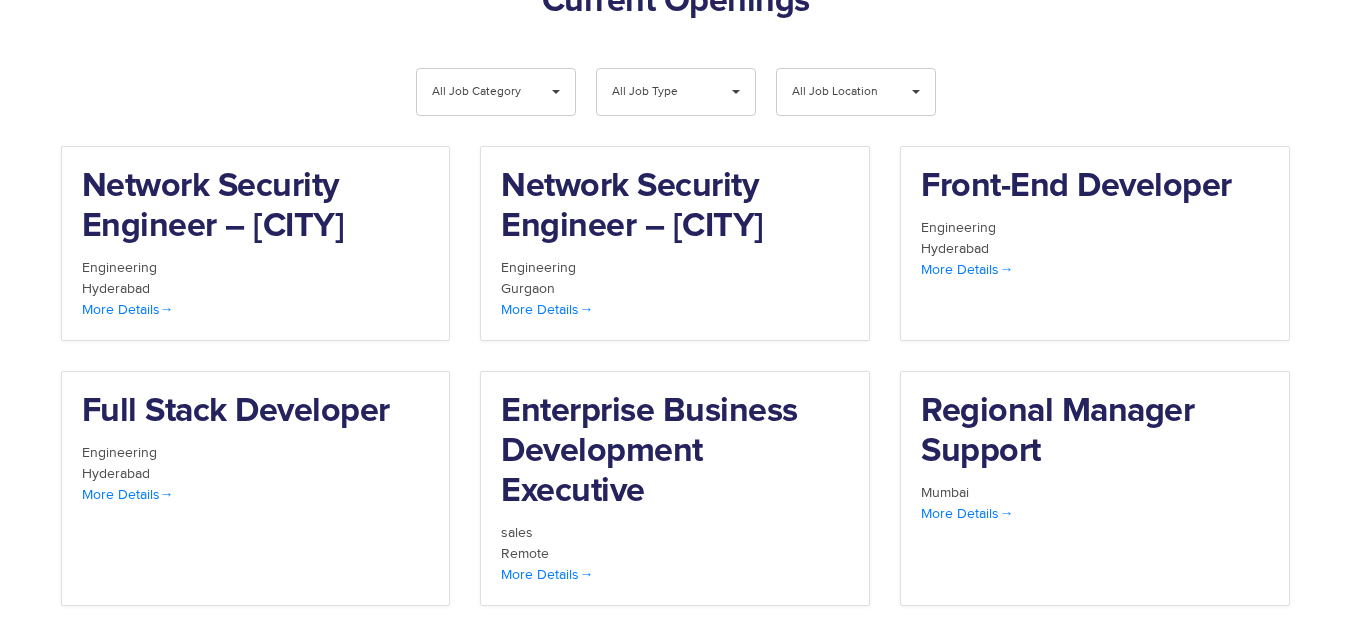 click on "All Job Type" at bounding box center (659, 92) 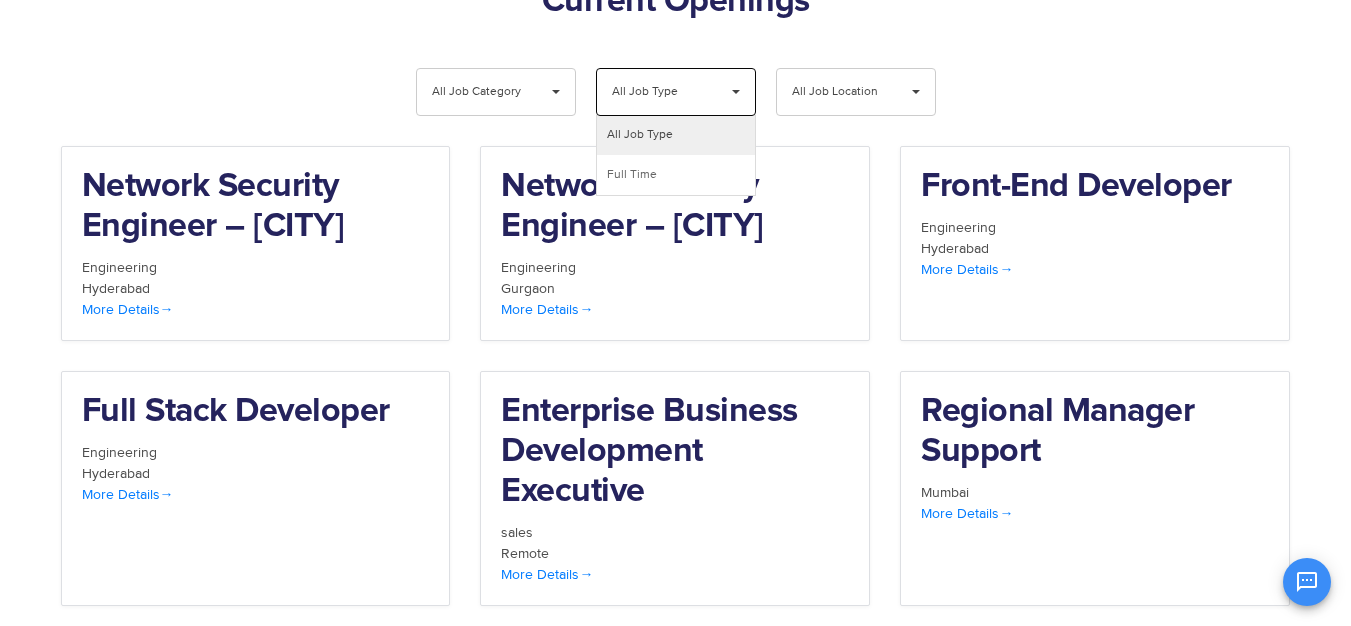 scroll, scrollTop: 2100, scrollLeft: 0, axis: vertical 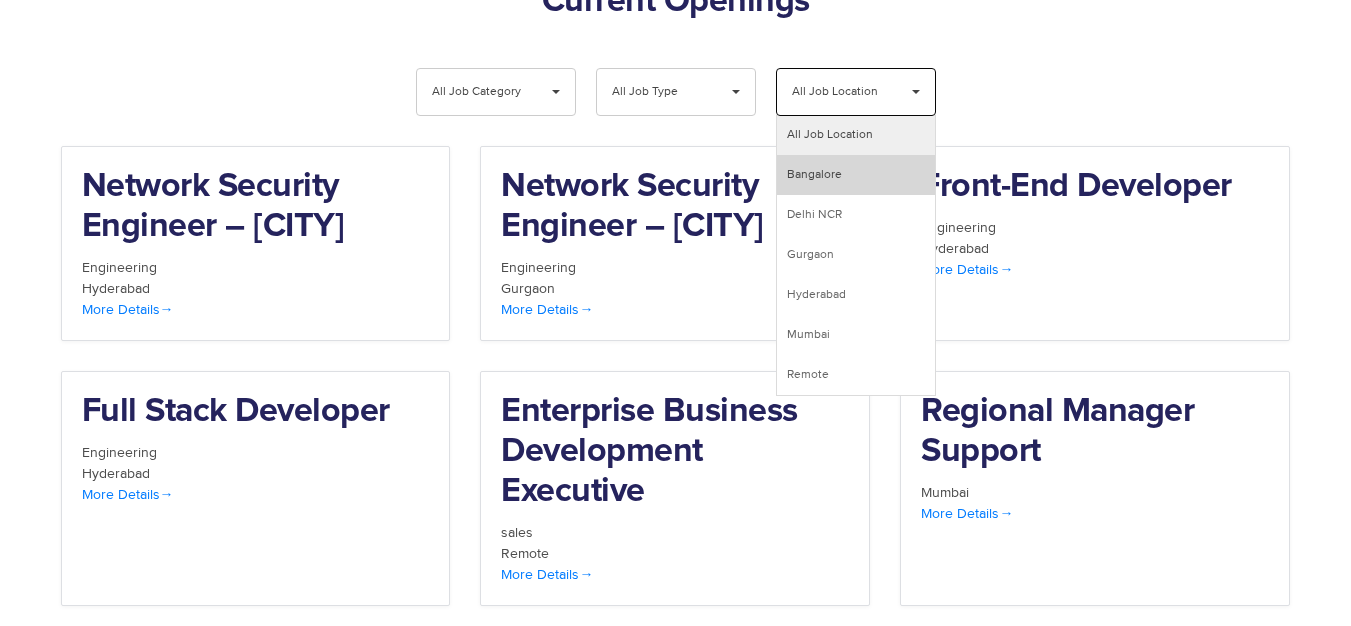 click on "Bangalore" at bounding box center (856, 175) 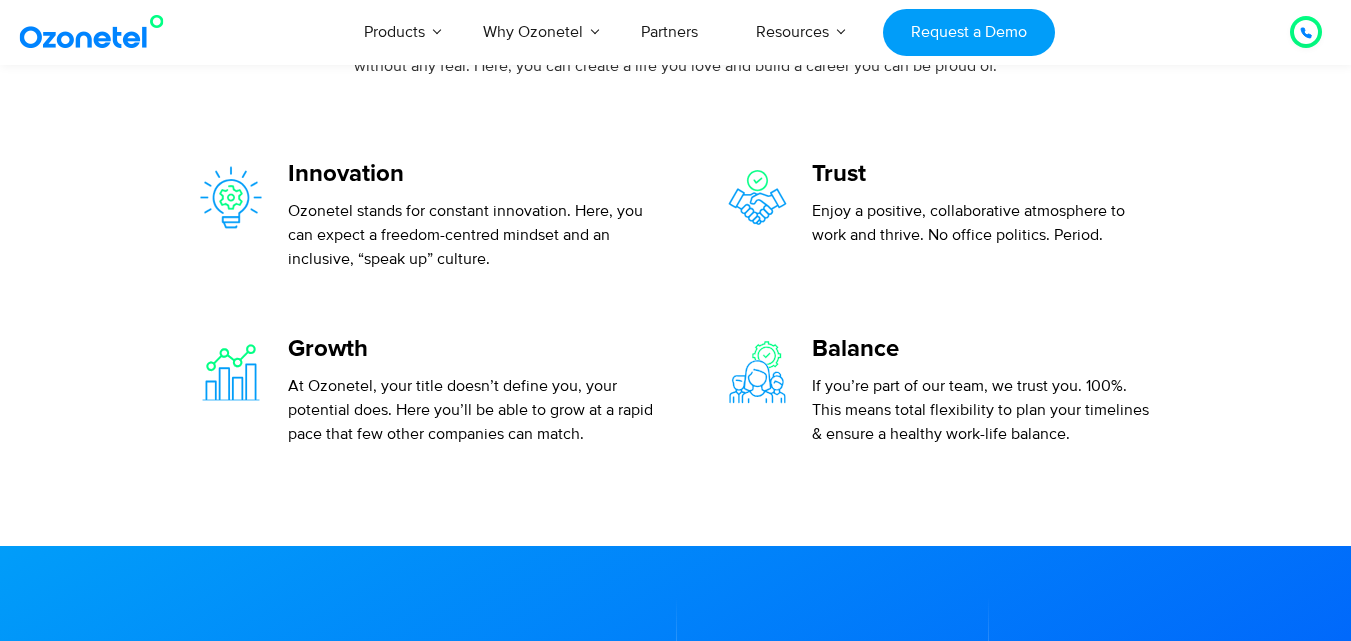 scroll, scrollTop: 400, scrollLeft: 0, axis: vertical 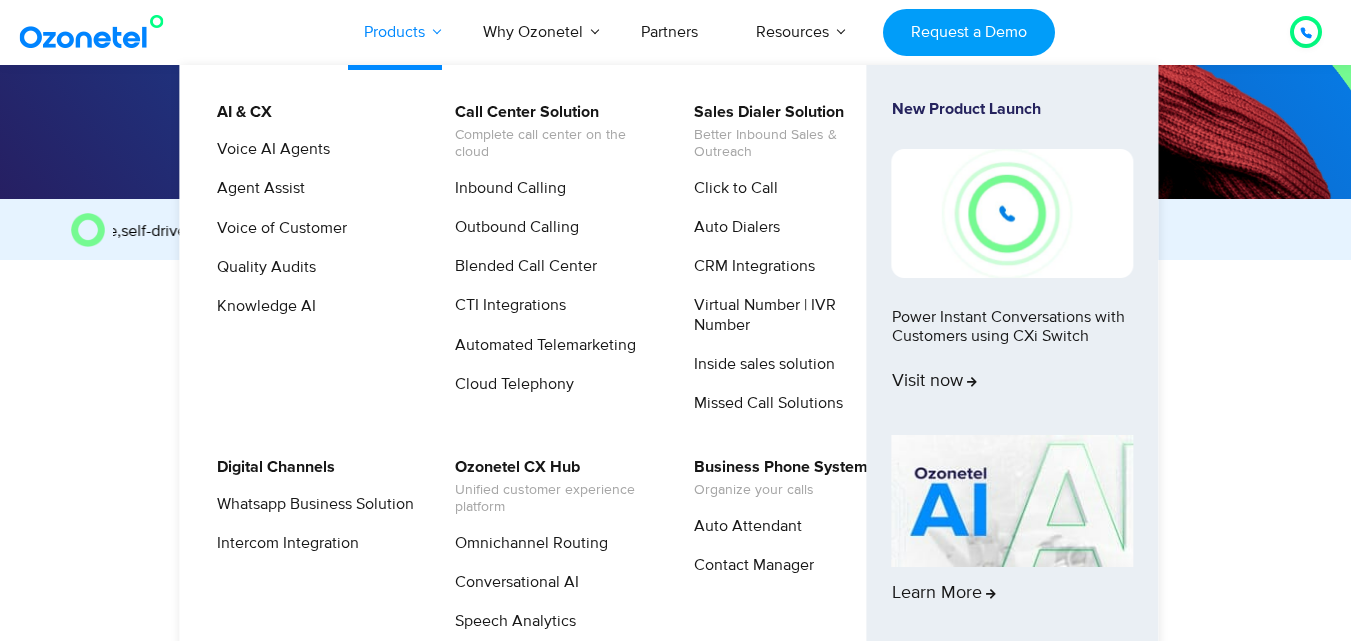 click on "Products" at bounding box center (394, 32) 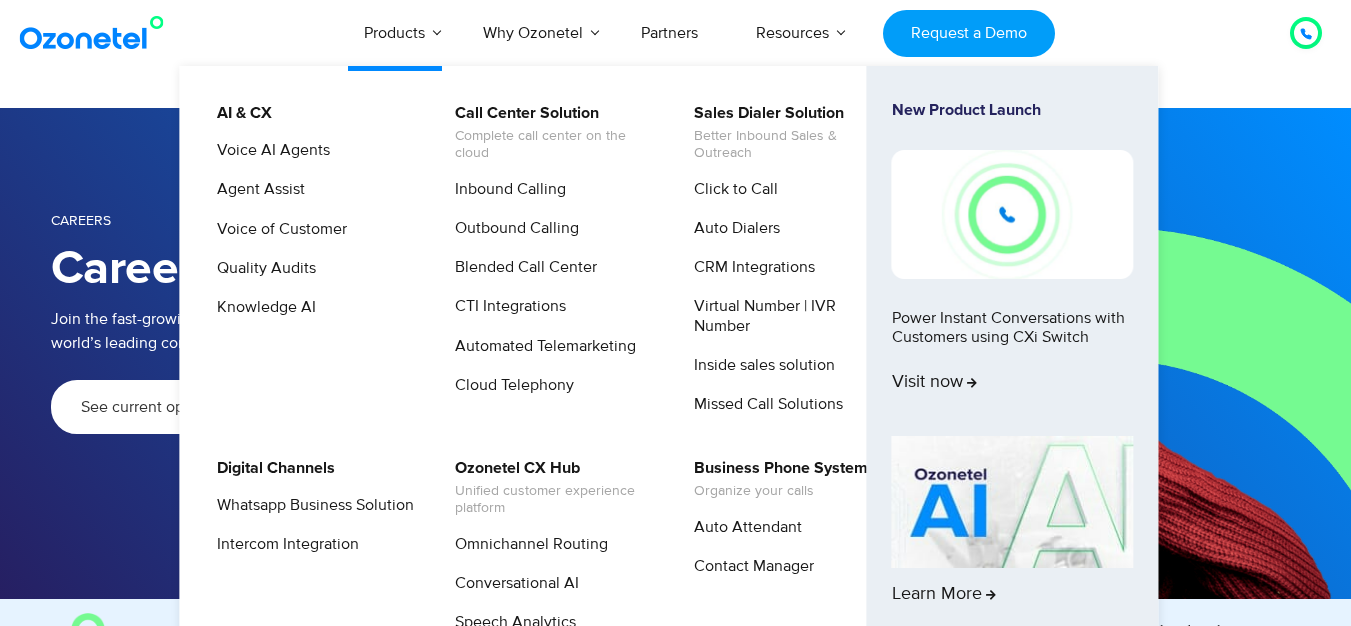 scroll, scrollTop: 100, scrollLeft: 0, axis: vertical 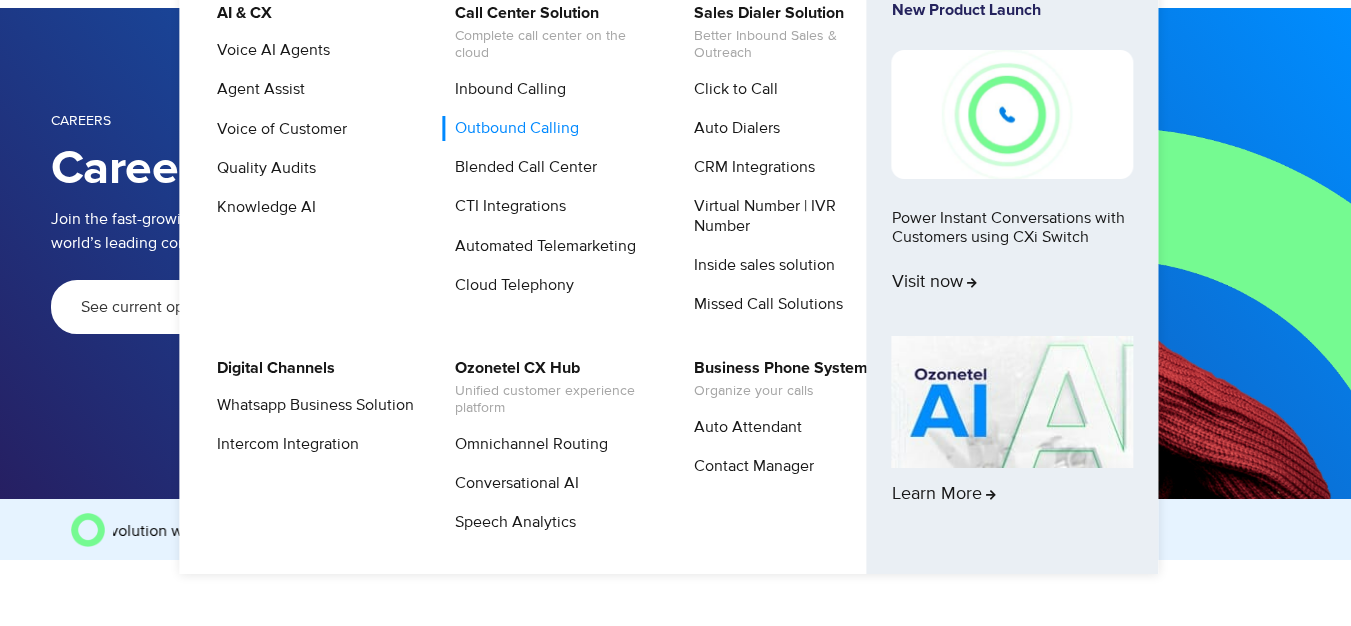 click on "Outbound Calling" at bounding box center [512, 128] 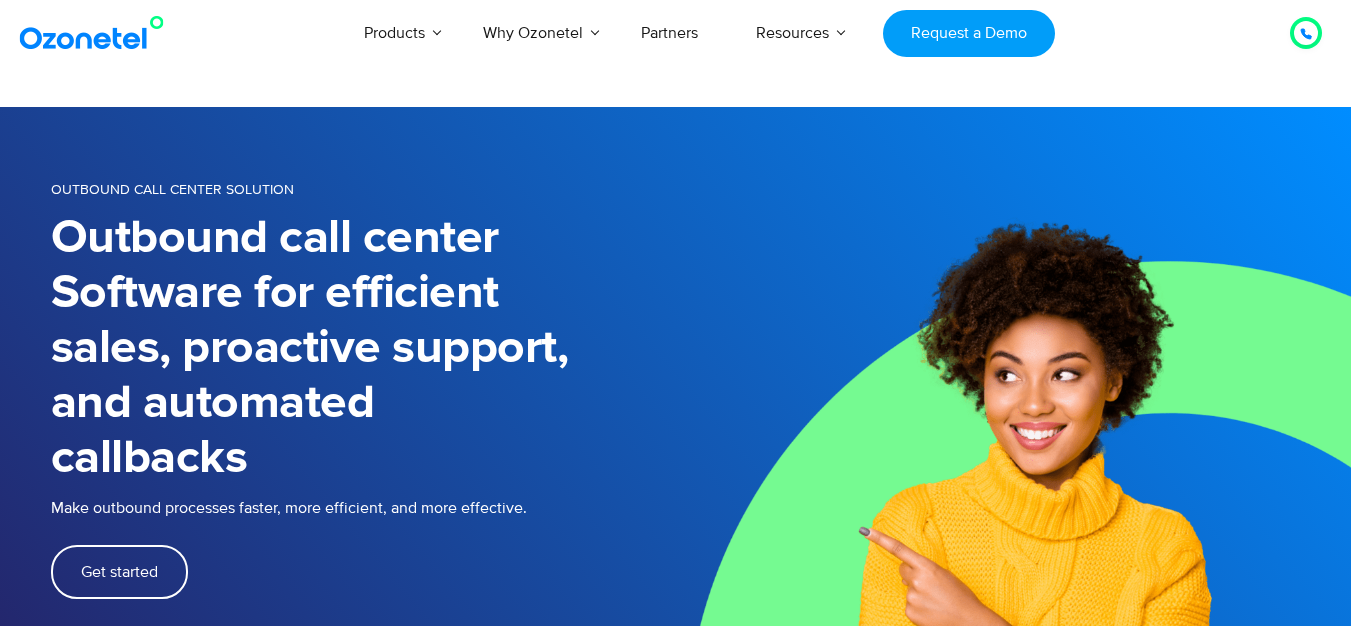 scroll, scrollTop: 800, scrollLeft: 0, axis: vertical 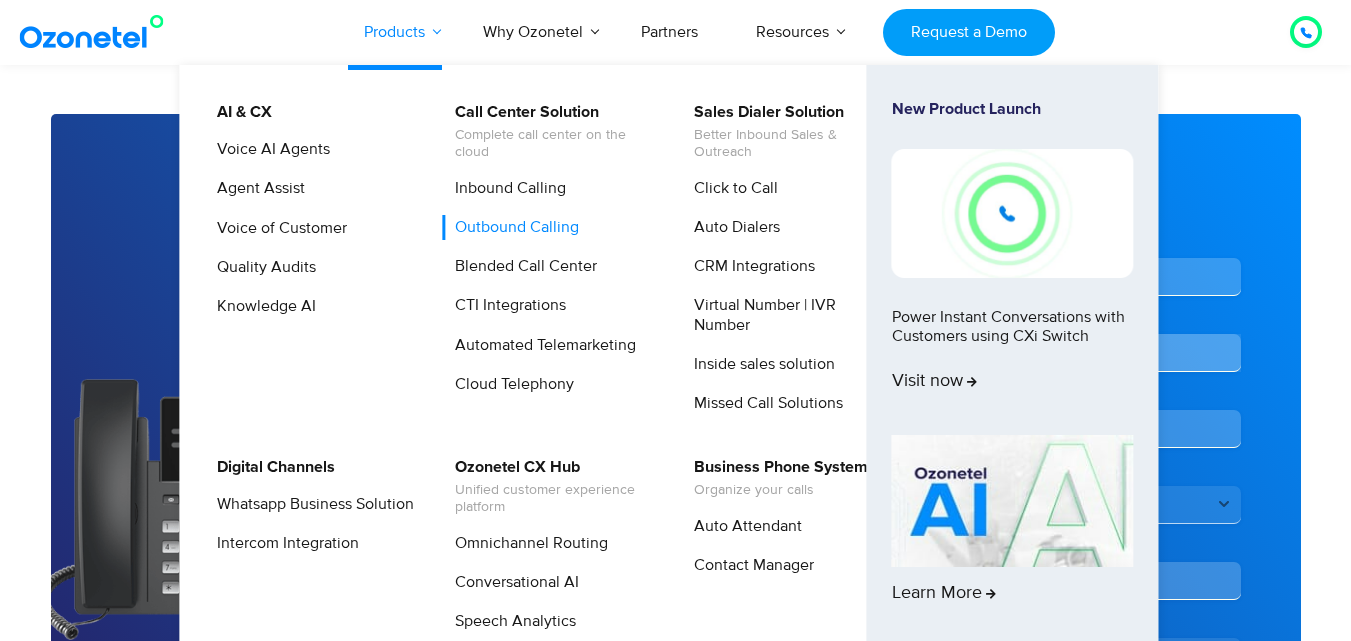 click on "Products" at bounding box center [394, 32] 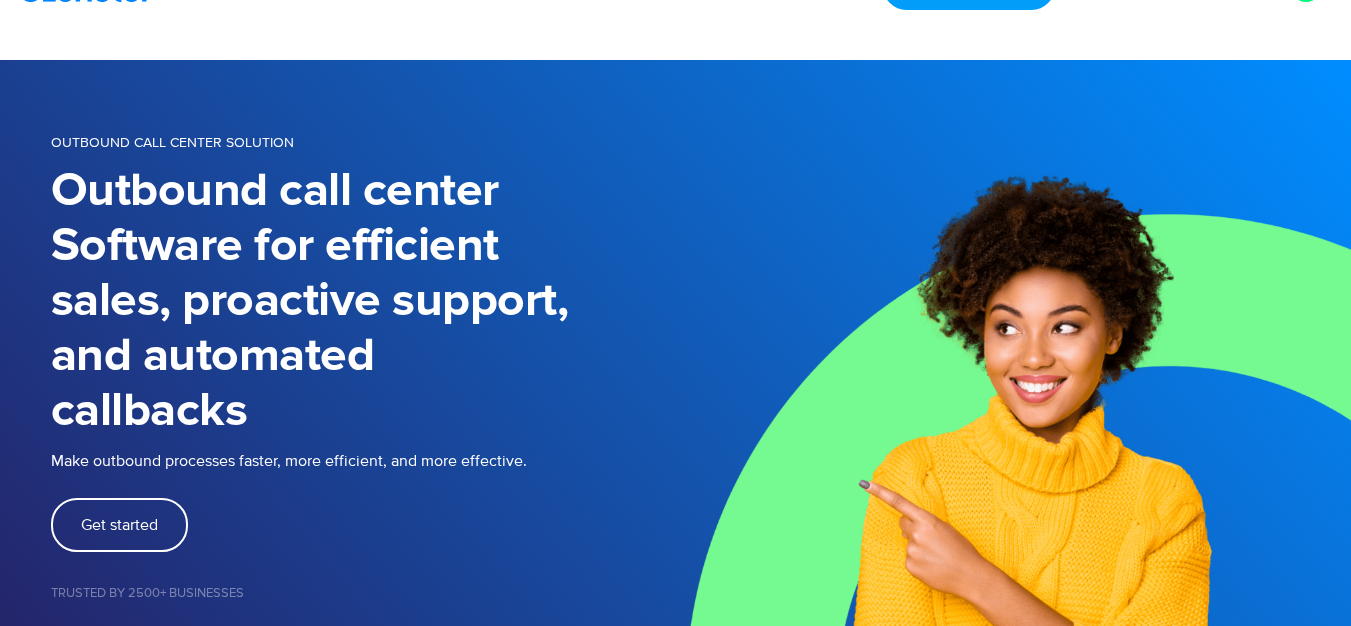 scroll, scrollTop: 0, scrollLeft: 0, axis: both 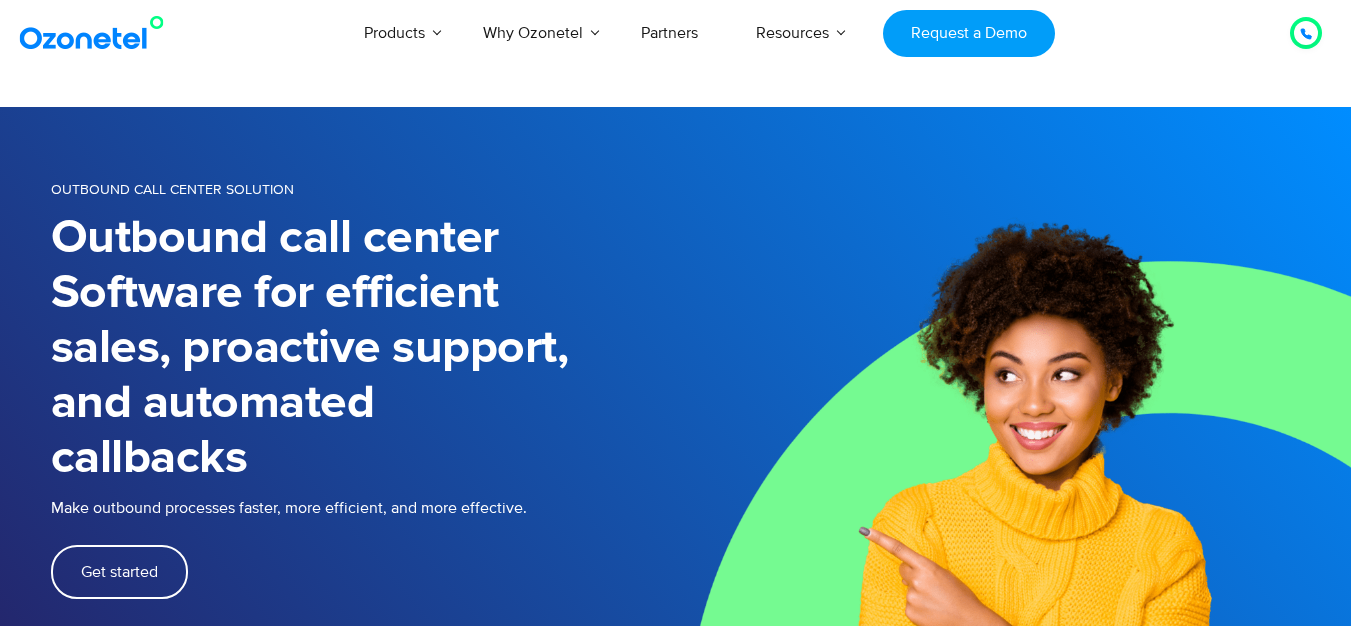 click on "Why Ozonetel" at bounding box center (533, 33) 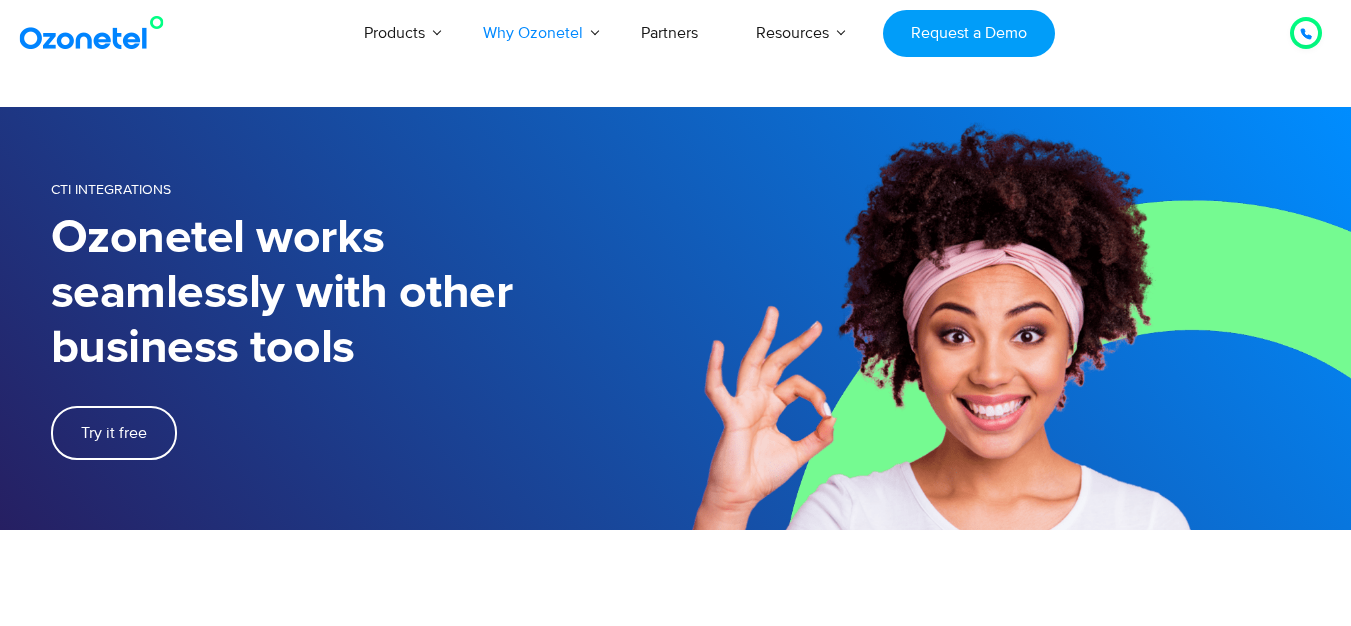 scroll, scrollTop: 0, scrollLeft: 0, axis: both 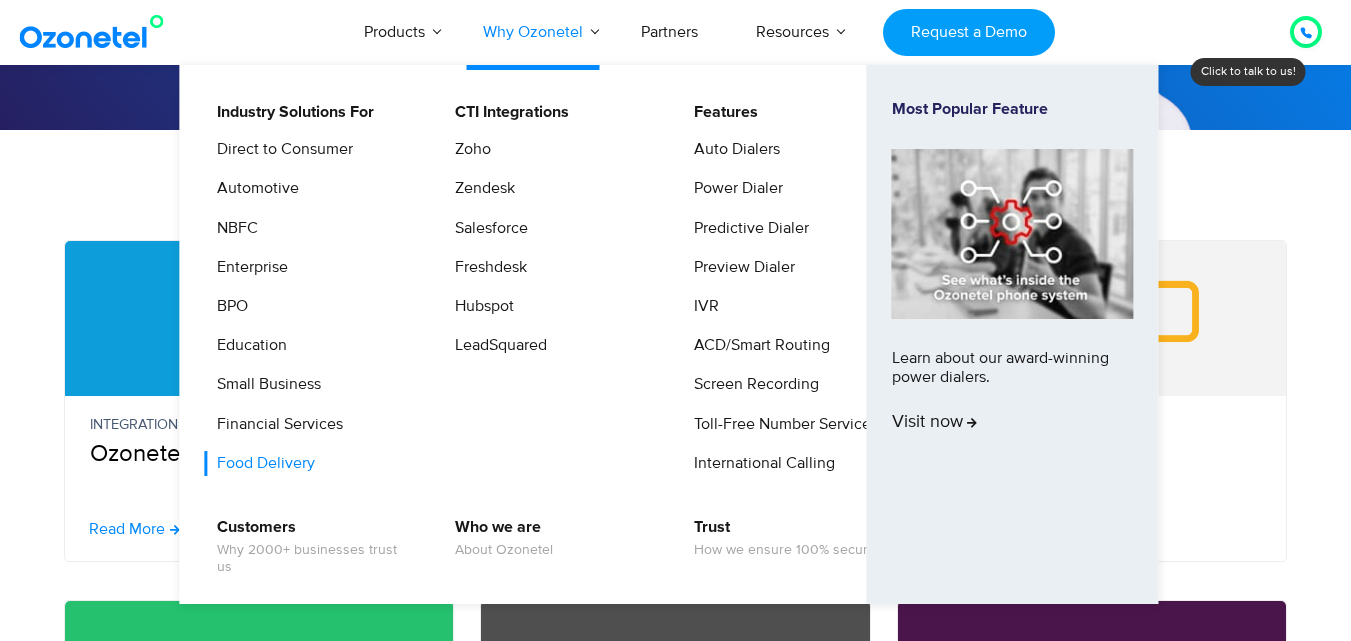 click on "Food Delivery" at bounding box center (261, 463) 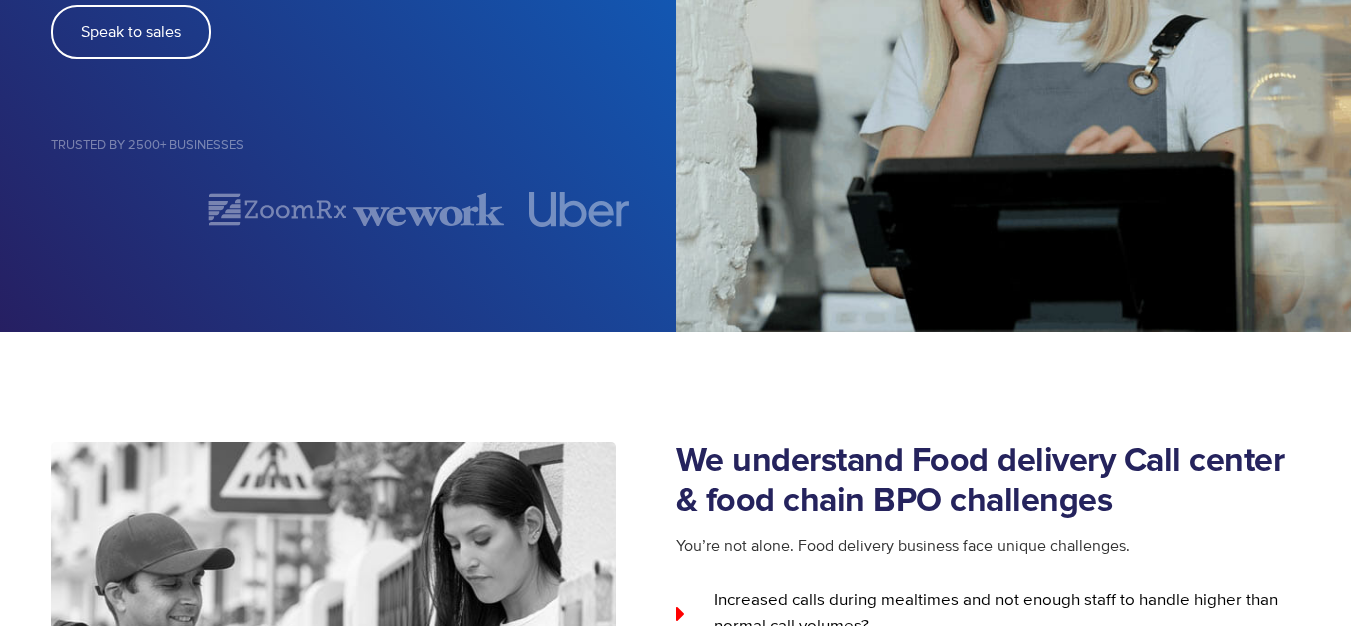 scroll, scrollTop: 500, scrollLeft: 0, axis: vertical 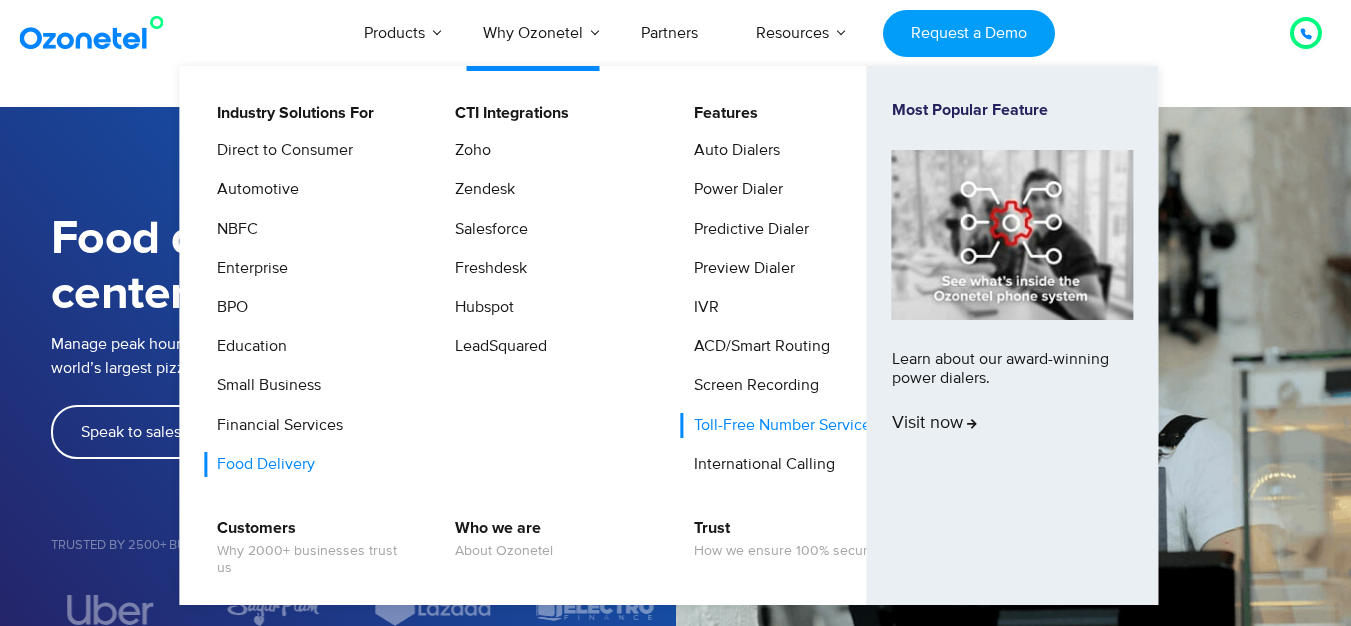 click on "Toll-Free Number Services" at bounding box center (781, 425) 